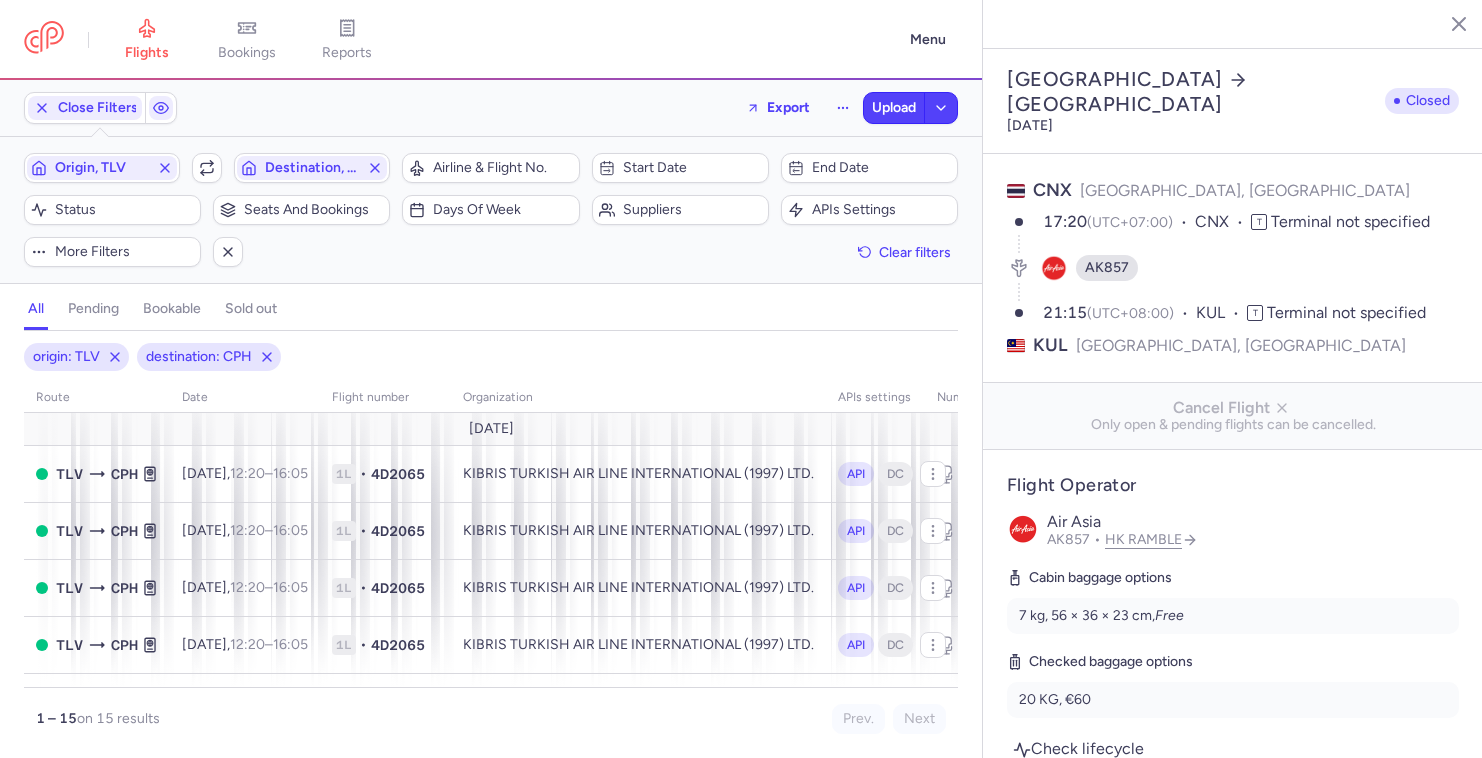 select on "days" 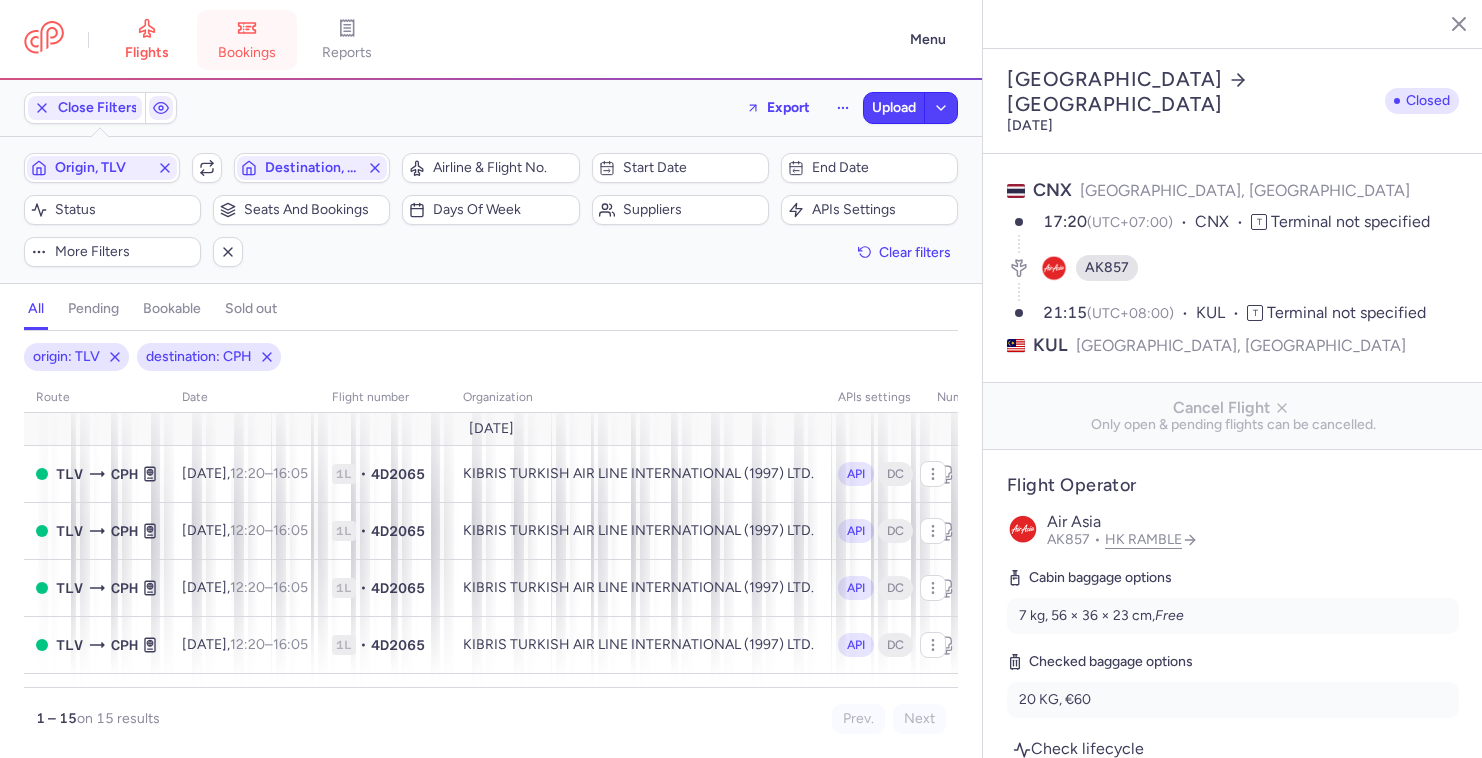 scroll, scrollTop: 0, scrollLeft: 0, axis: both 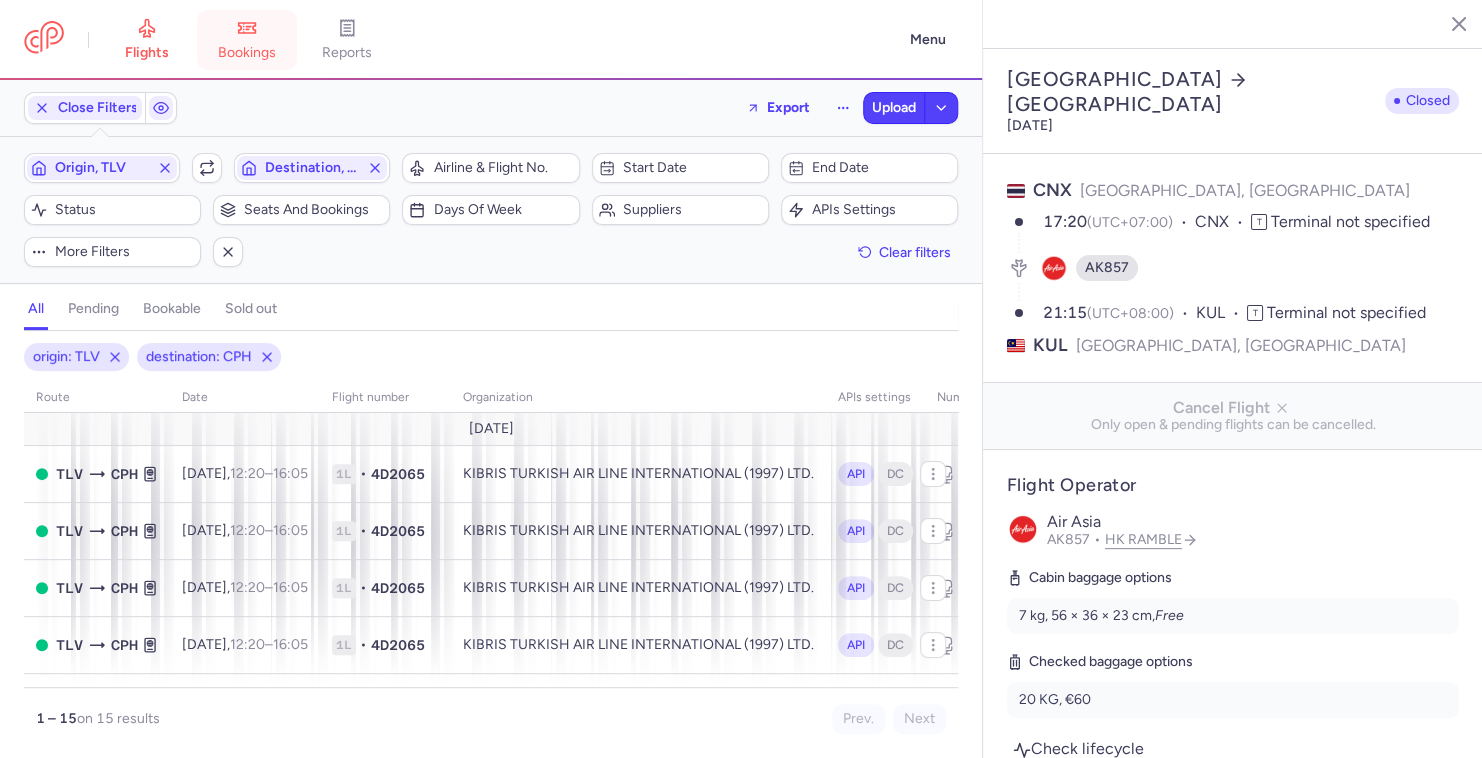 click on "bookings" at bounding box center (247, 53) 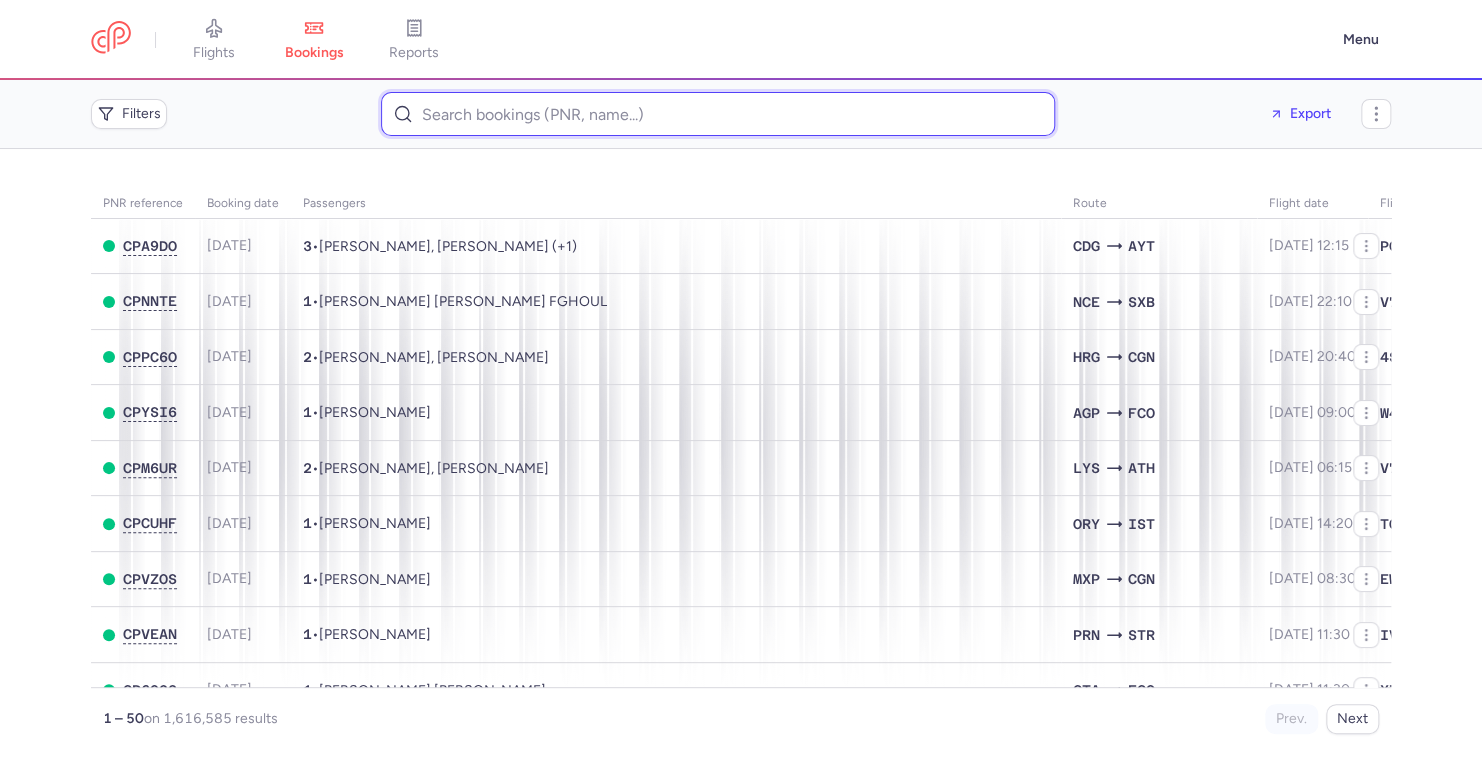 click at bounding box center (718, 114) 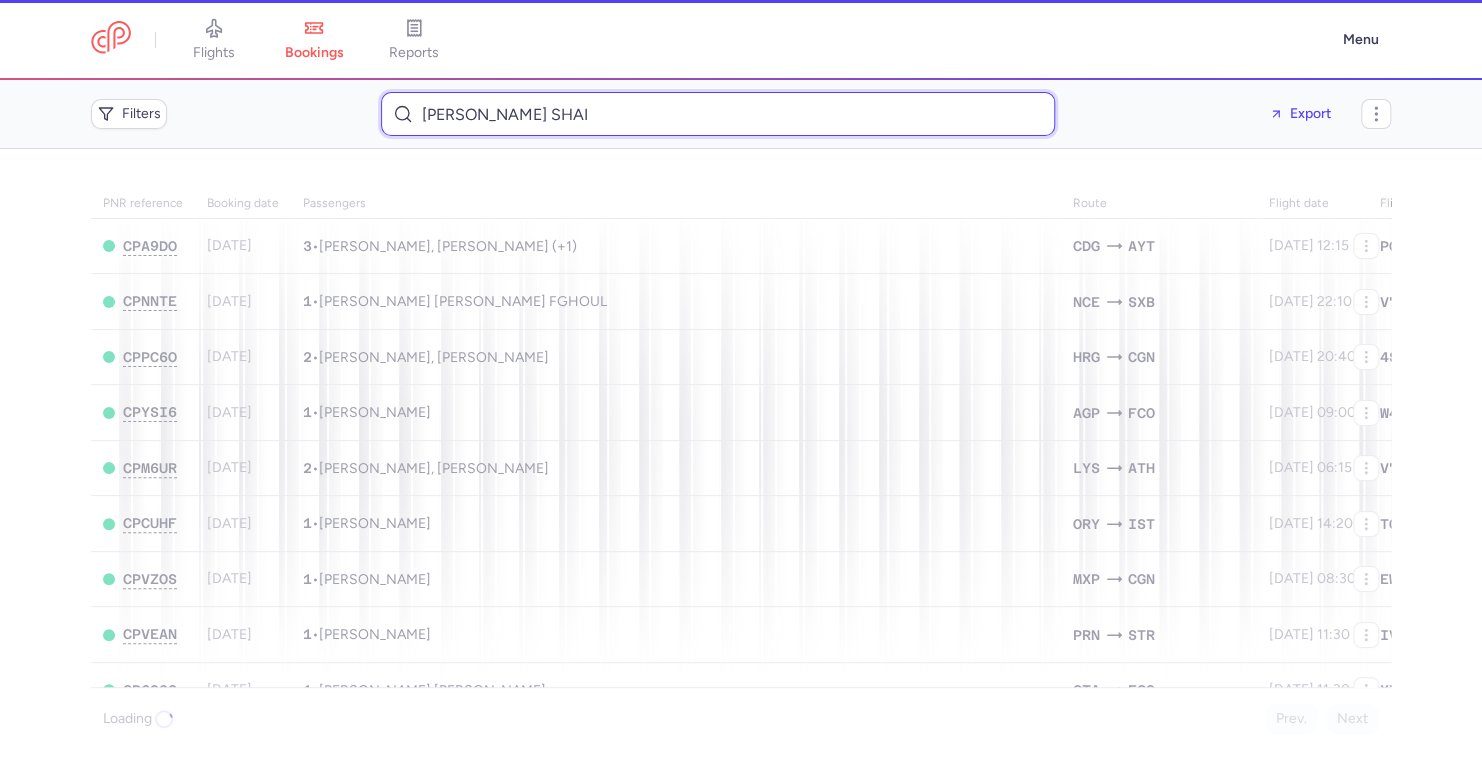 type on "[PERSON_NAME] SHAI" 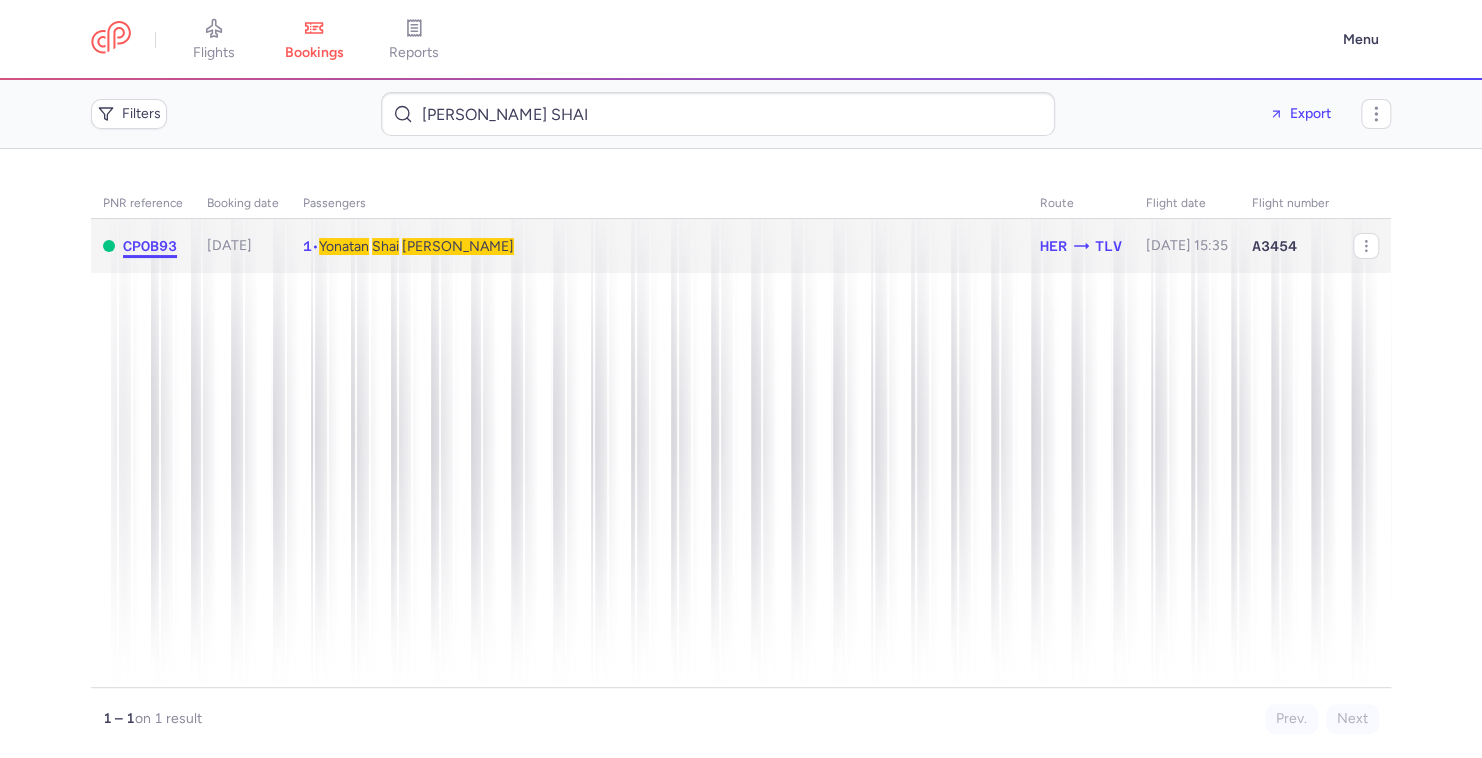 click on "CPOB93" 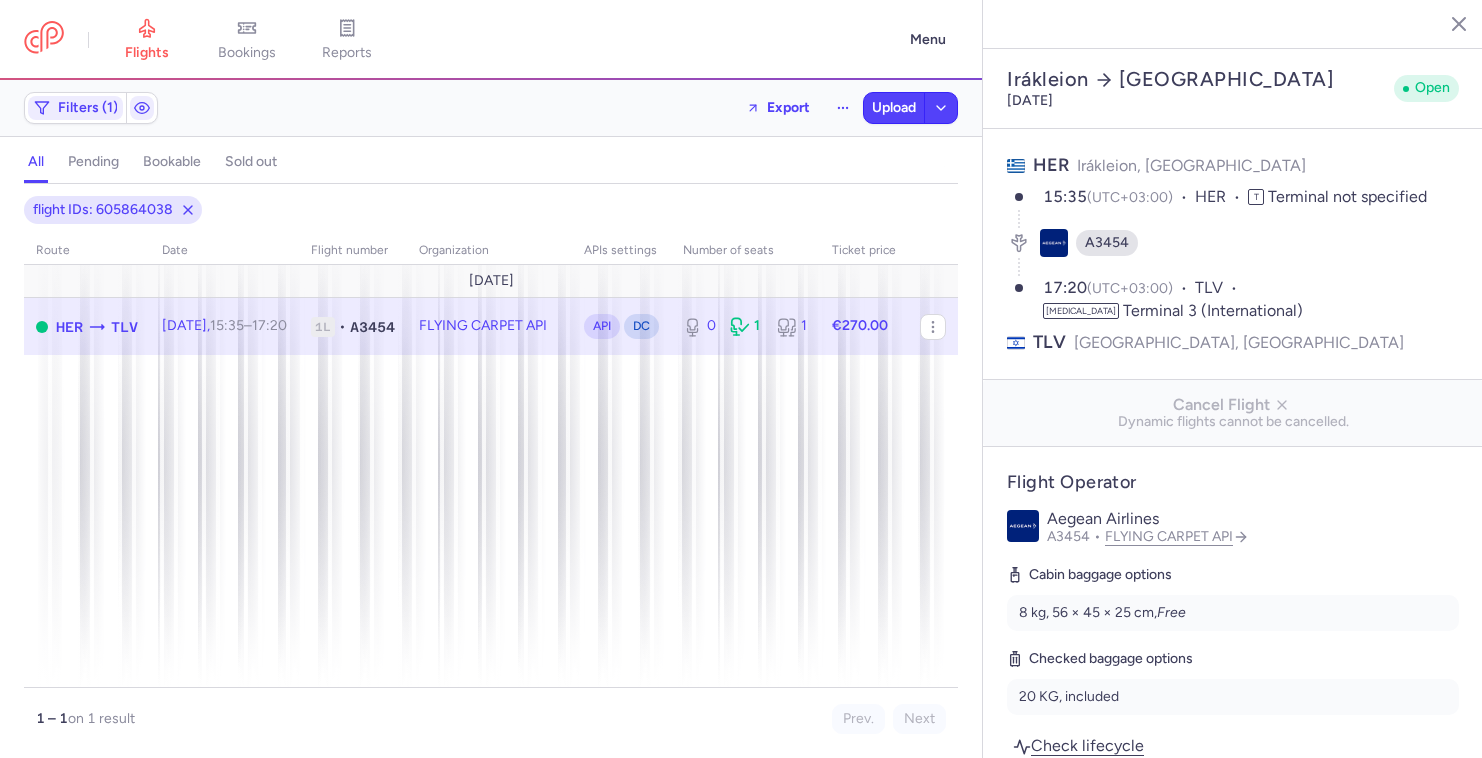select on "hours" 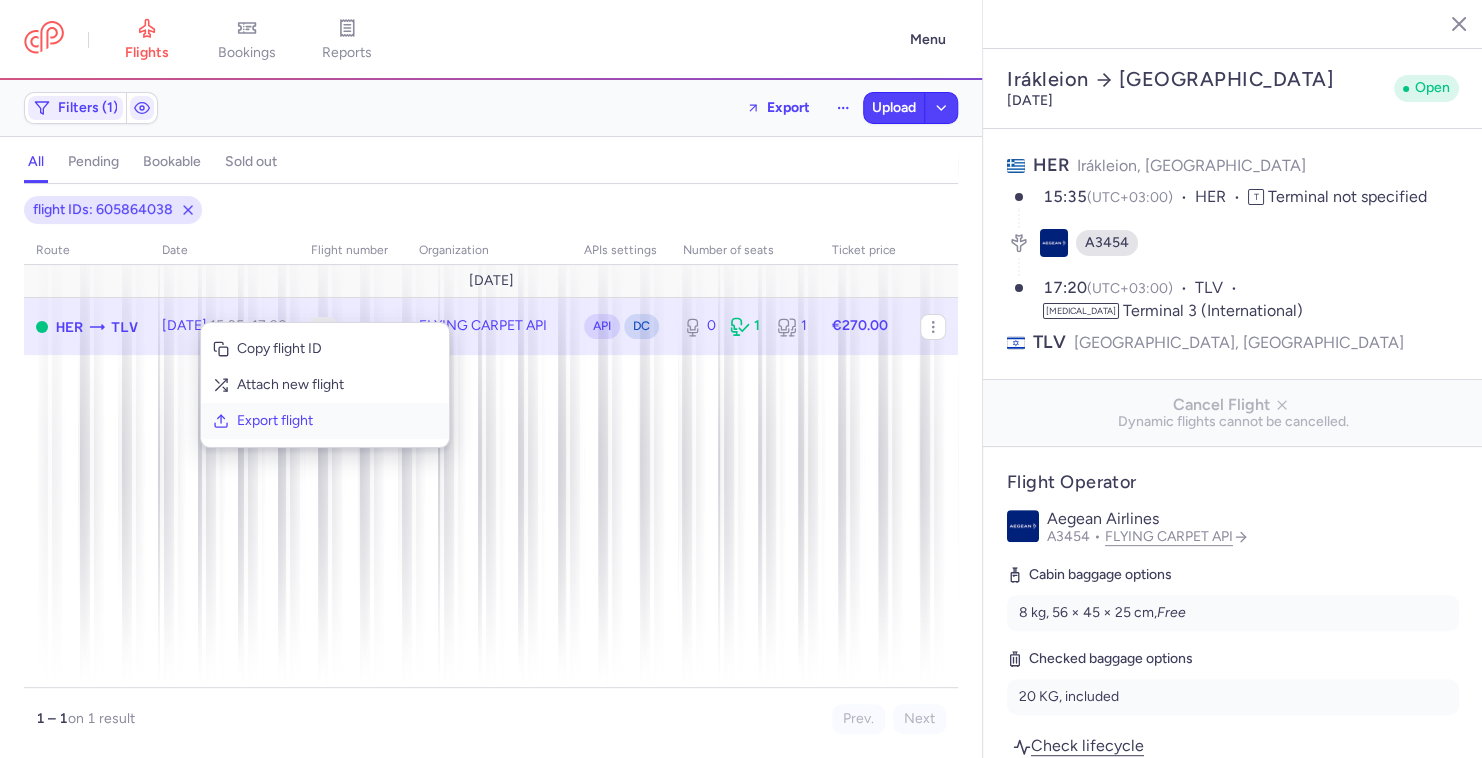 click on "Export flight" at bounding box center (337, 421) 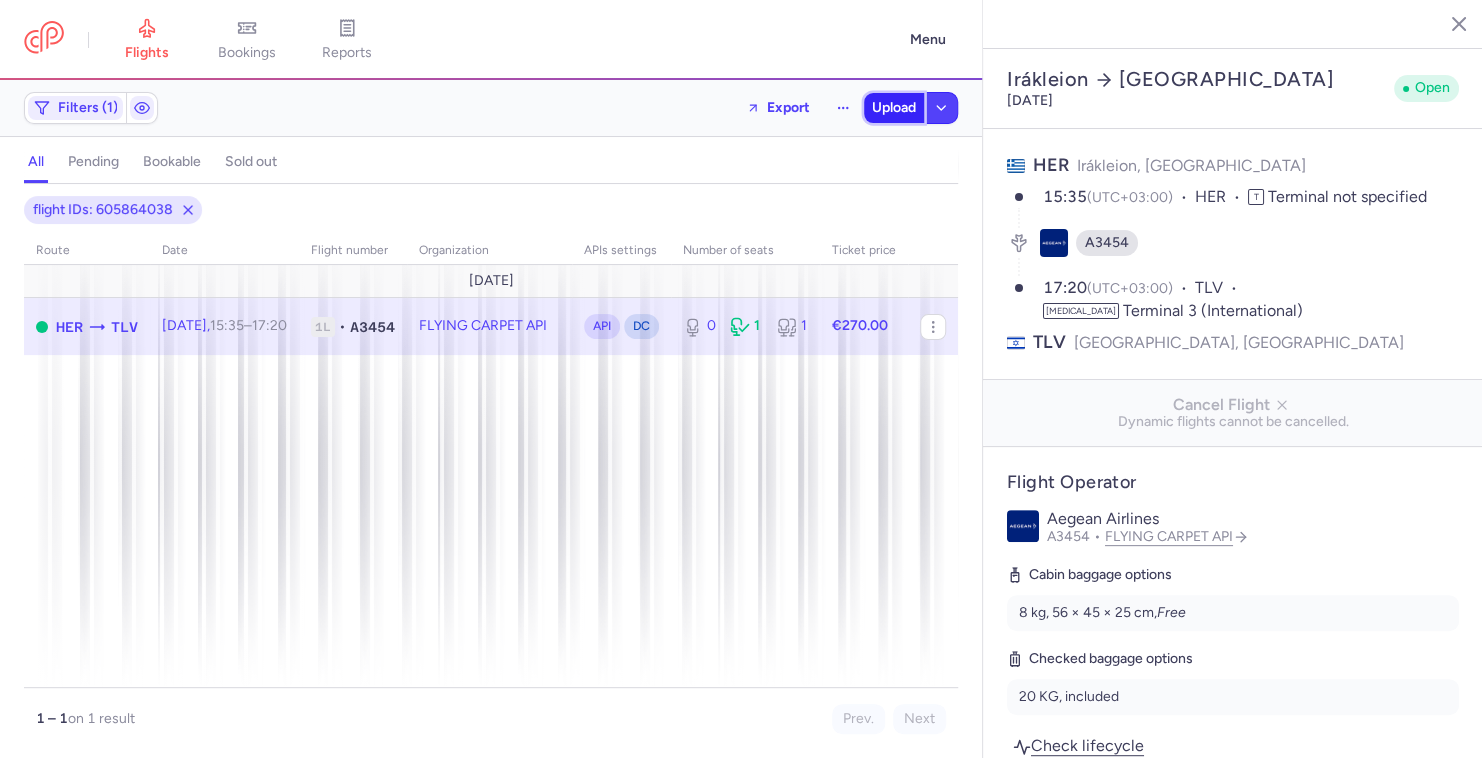 click on "Upload" at bounding box center [894, 108] 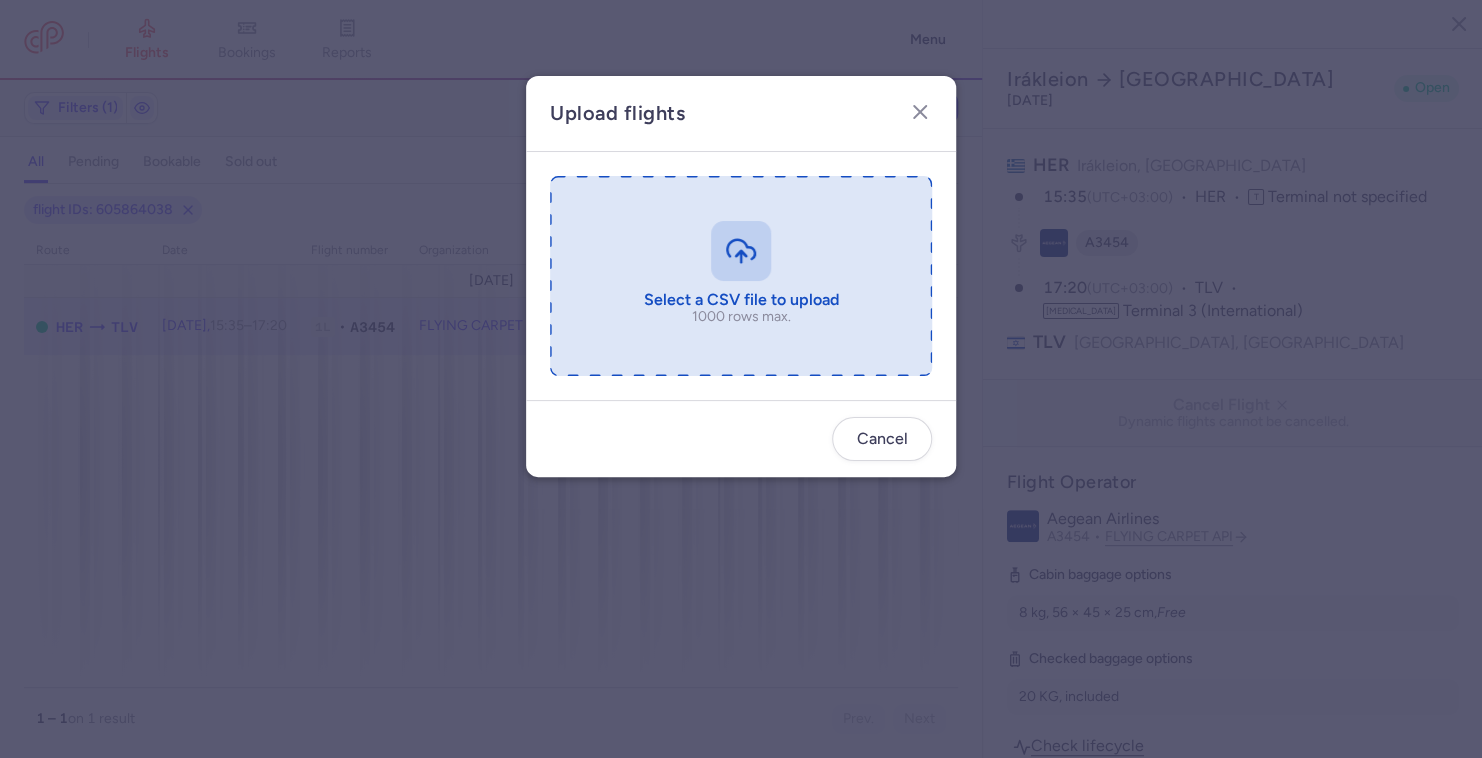 click at bounding box center (741, 276) 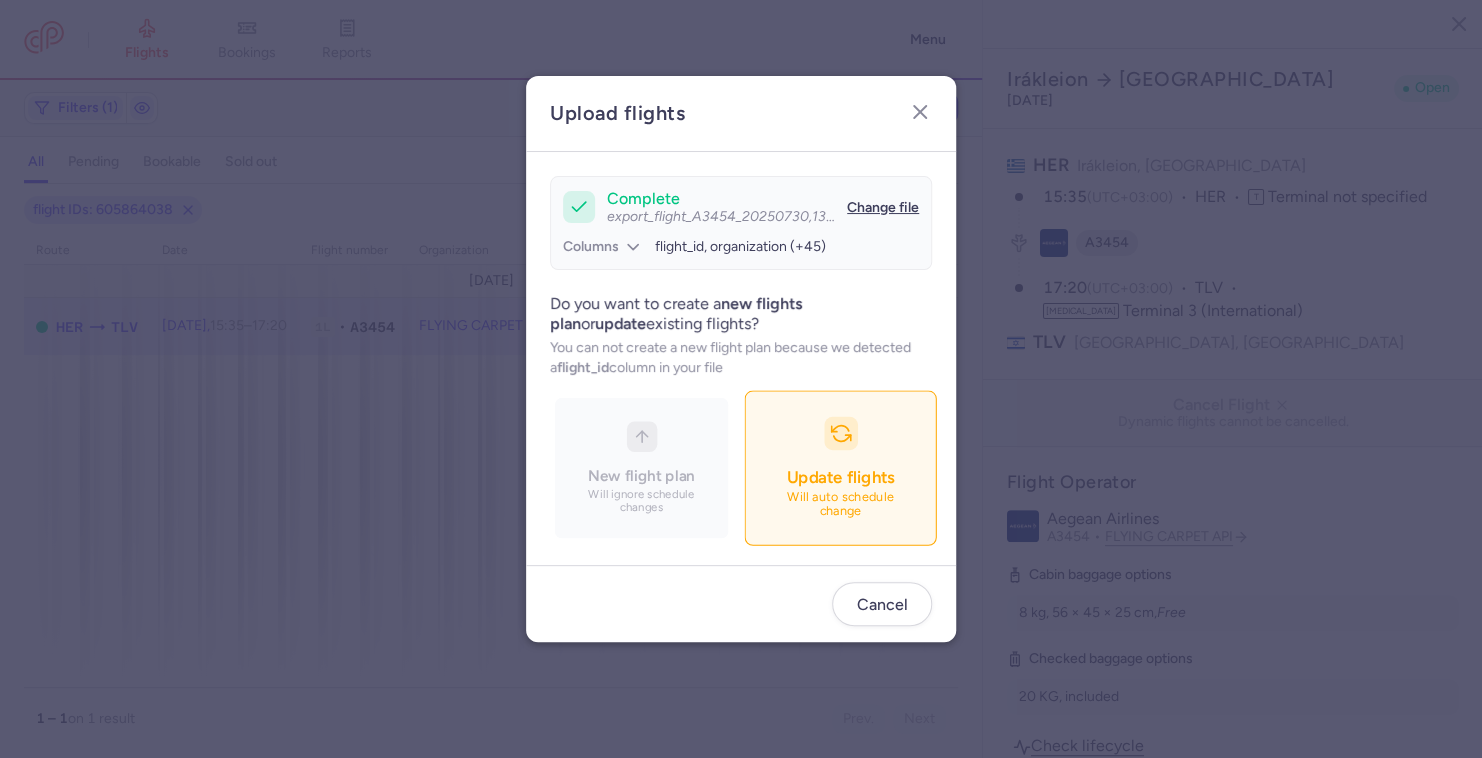 click on "Update flights Will auto schedule change" at bounding box center (840, 467) 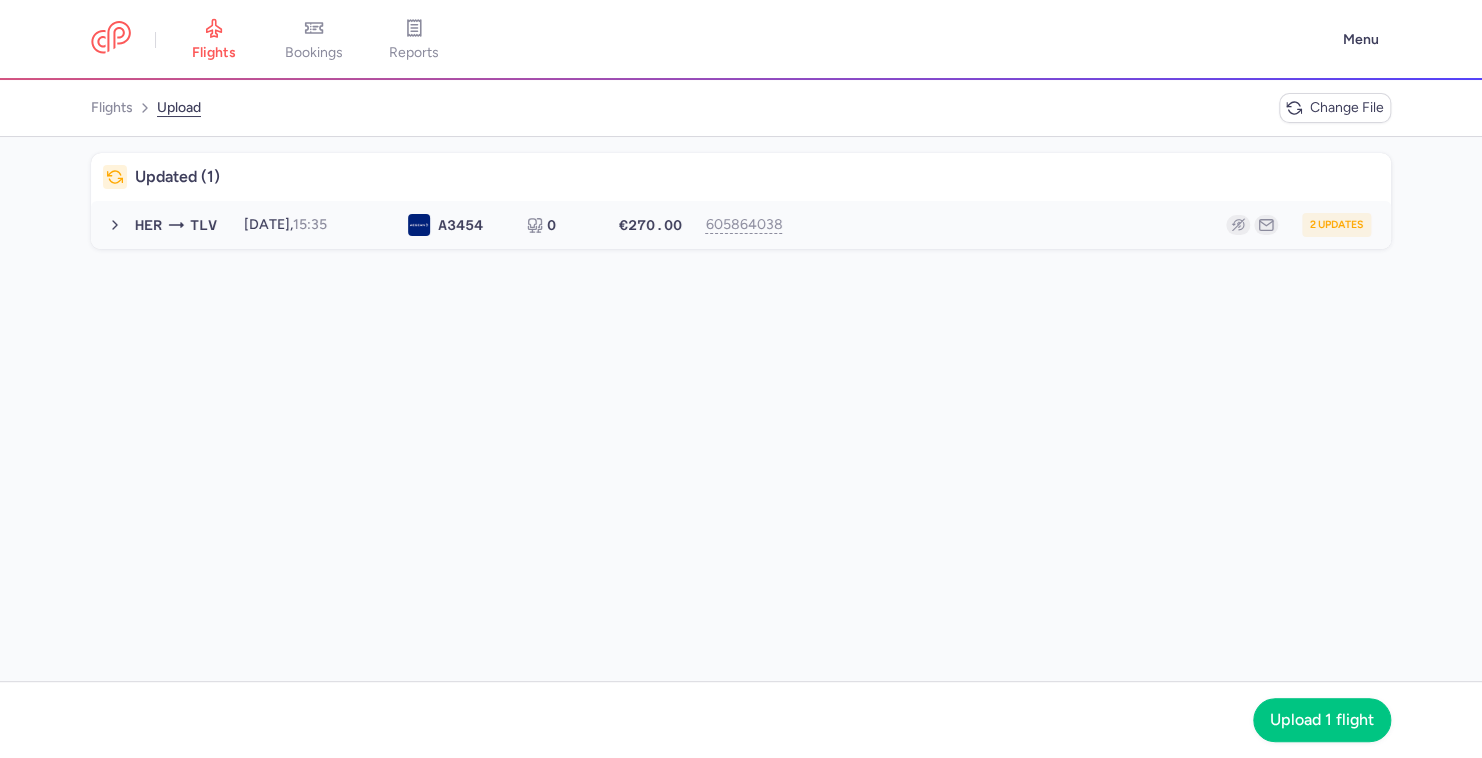 click on "HER  TLV 2025-08-17,  15:35 A3  454 0 €270.00 605864038 2 updates 2025-08-17, 15:35 A3454 0 seats €270.00" at bounding box center [741, 225] 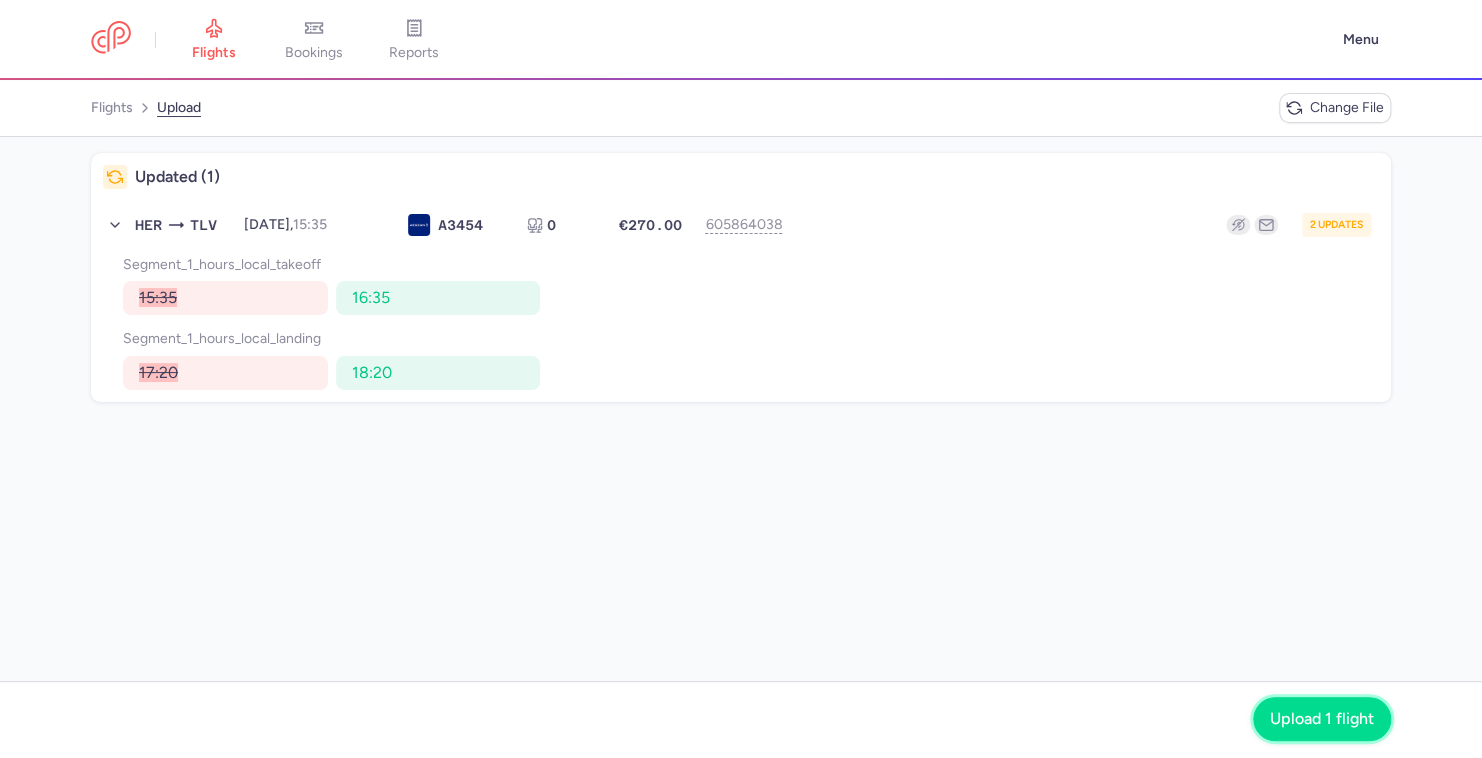click on "Upload 1 flight" at bounding box center [1322, 719] 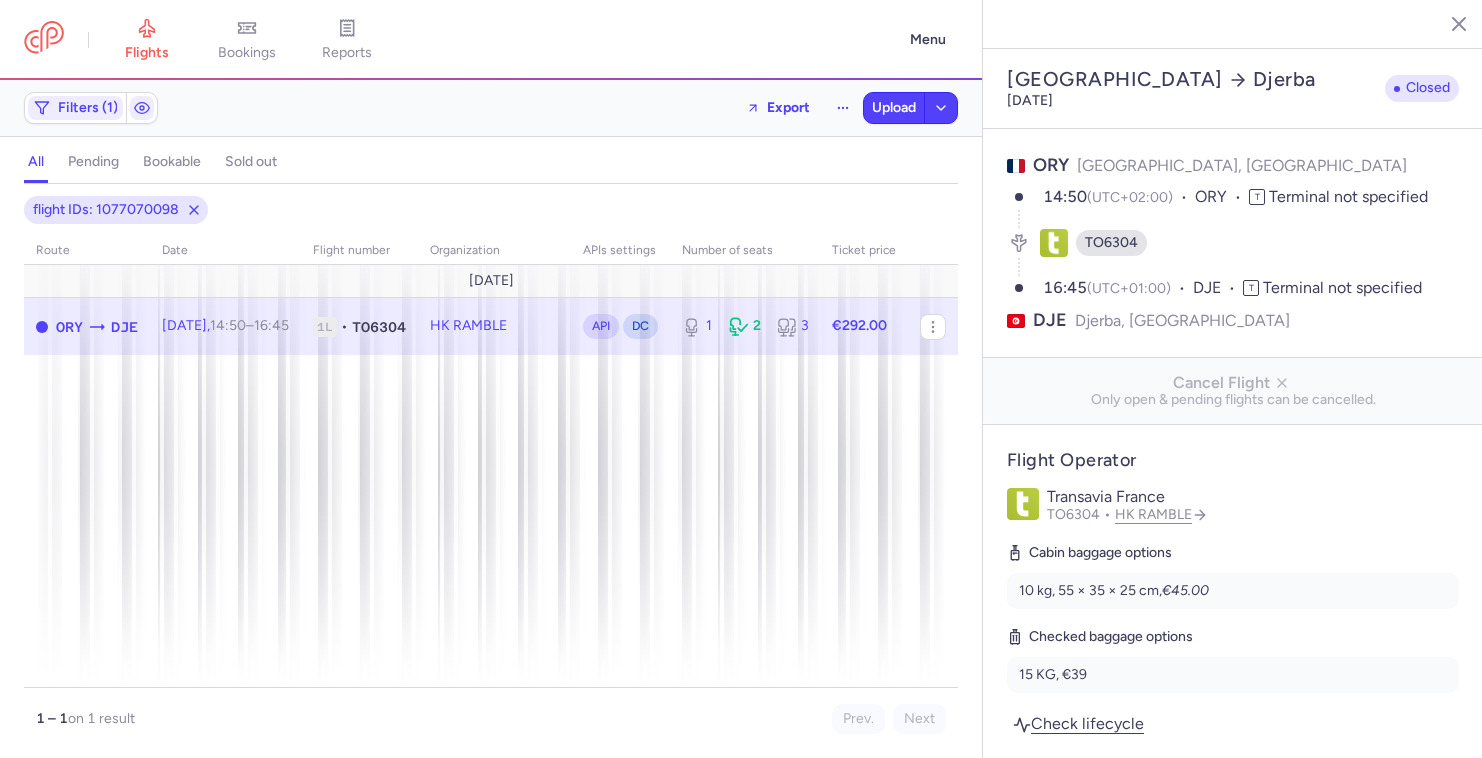 select on "days" 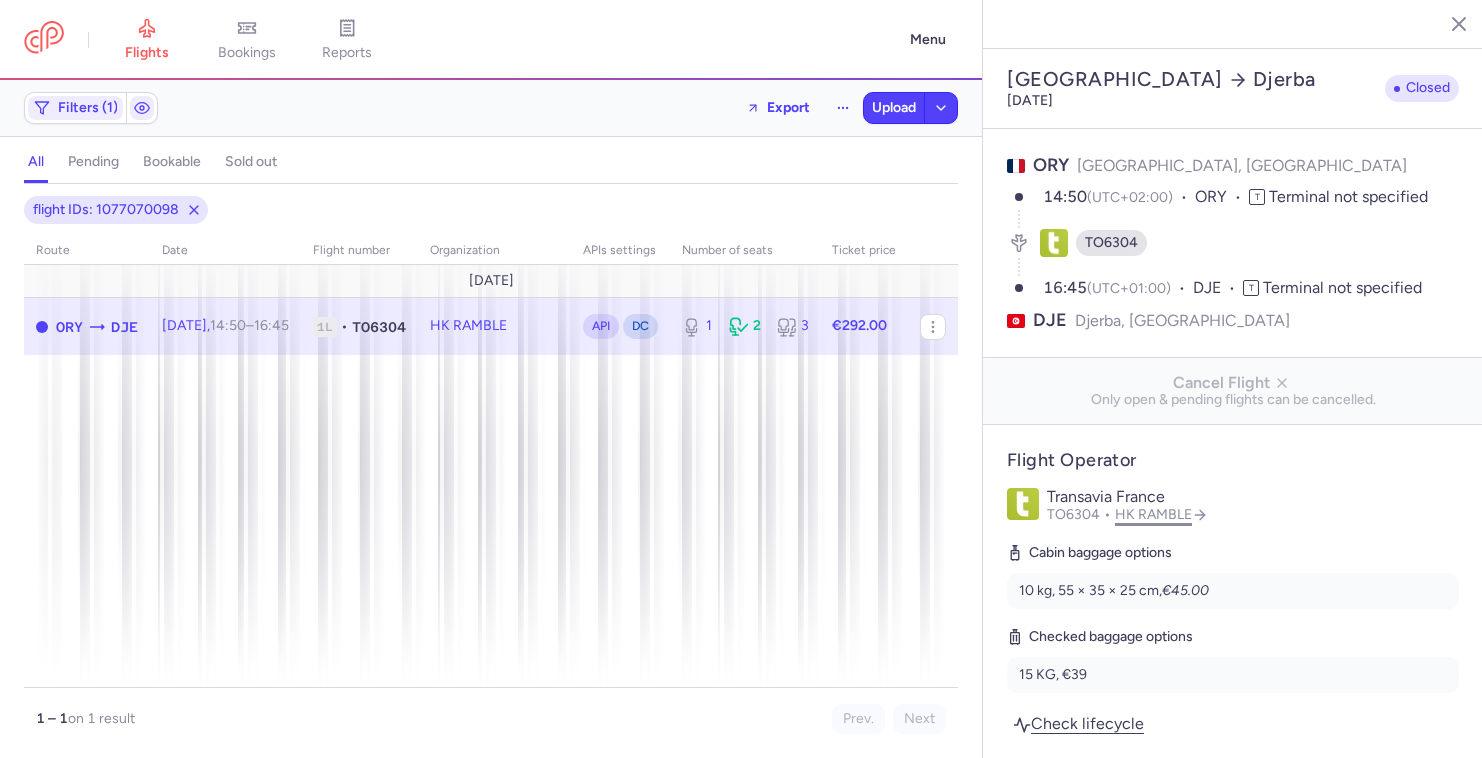scroll, scrollTop: 0, scrollLeft: 0, axis: both 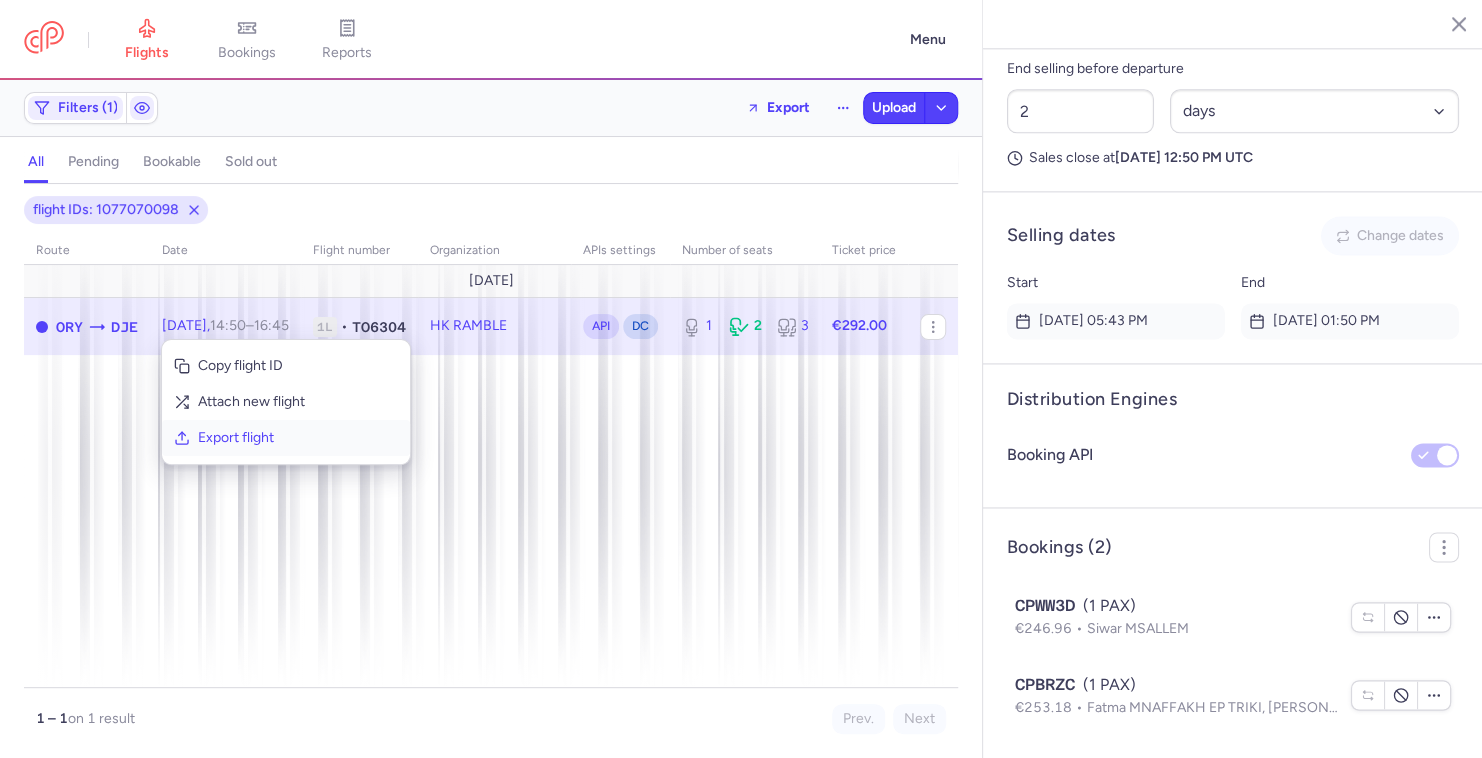 click on "Export flight" at bounding box center (298, 438) 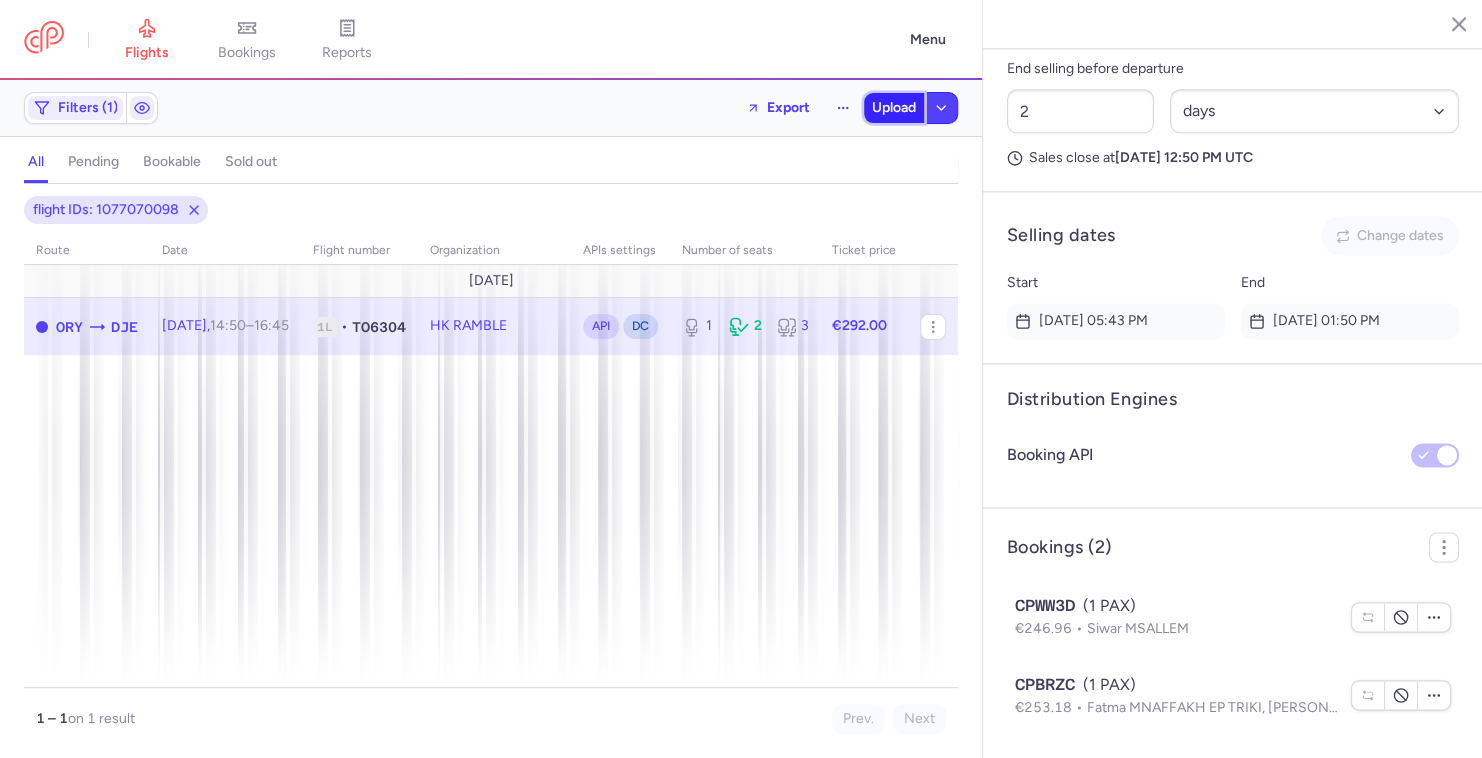 click on "Upload" at bounding box center [894, 108] 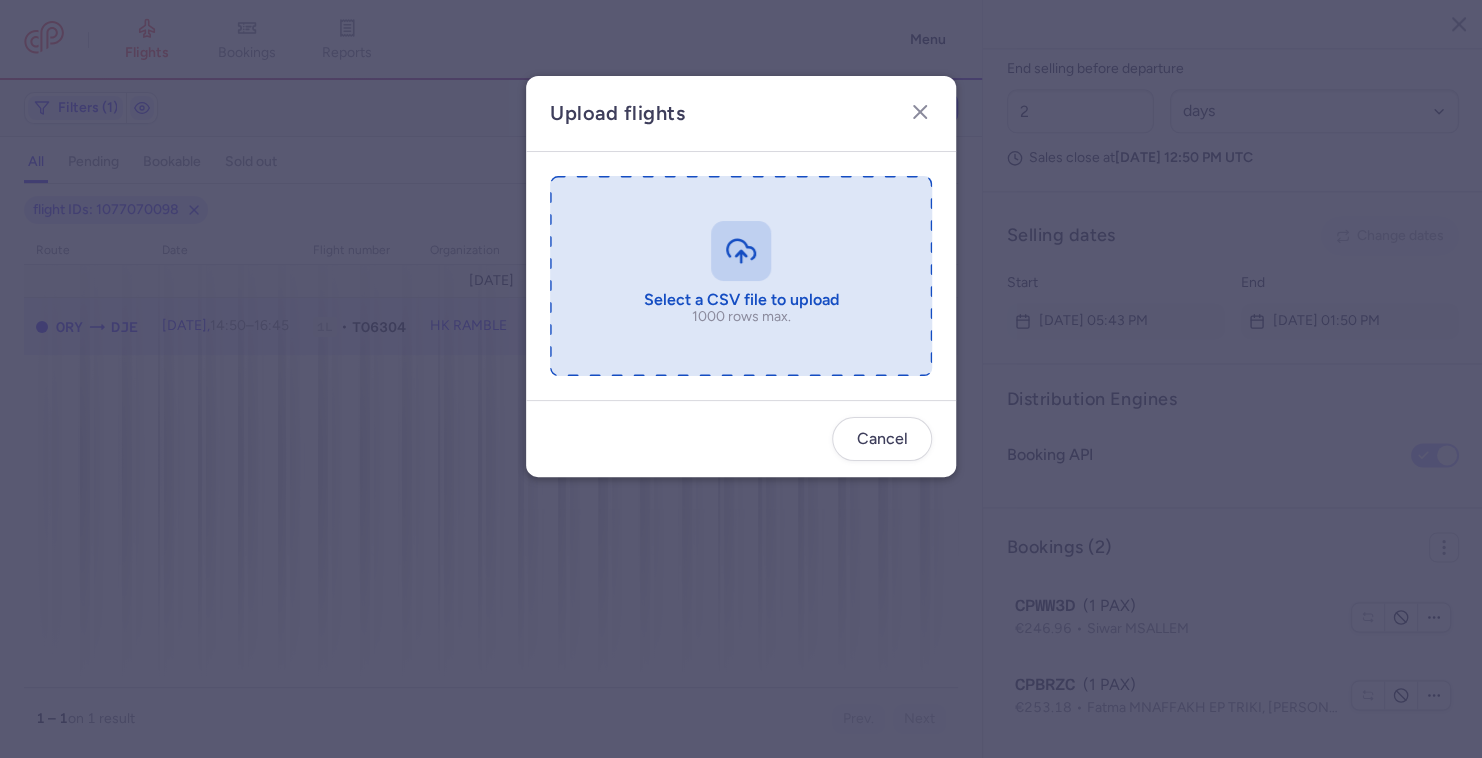 click at bounding box center (741, 276) 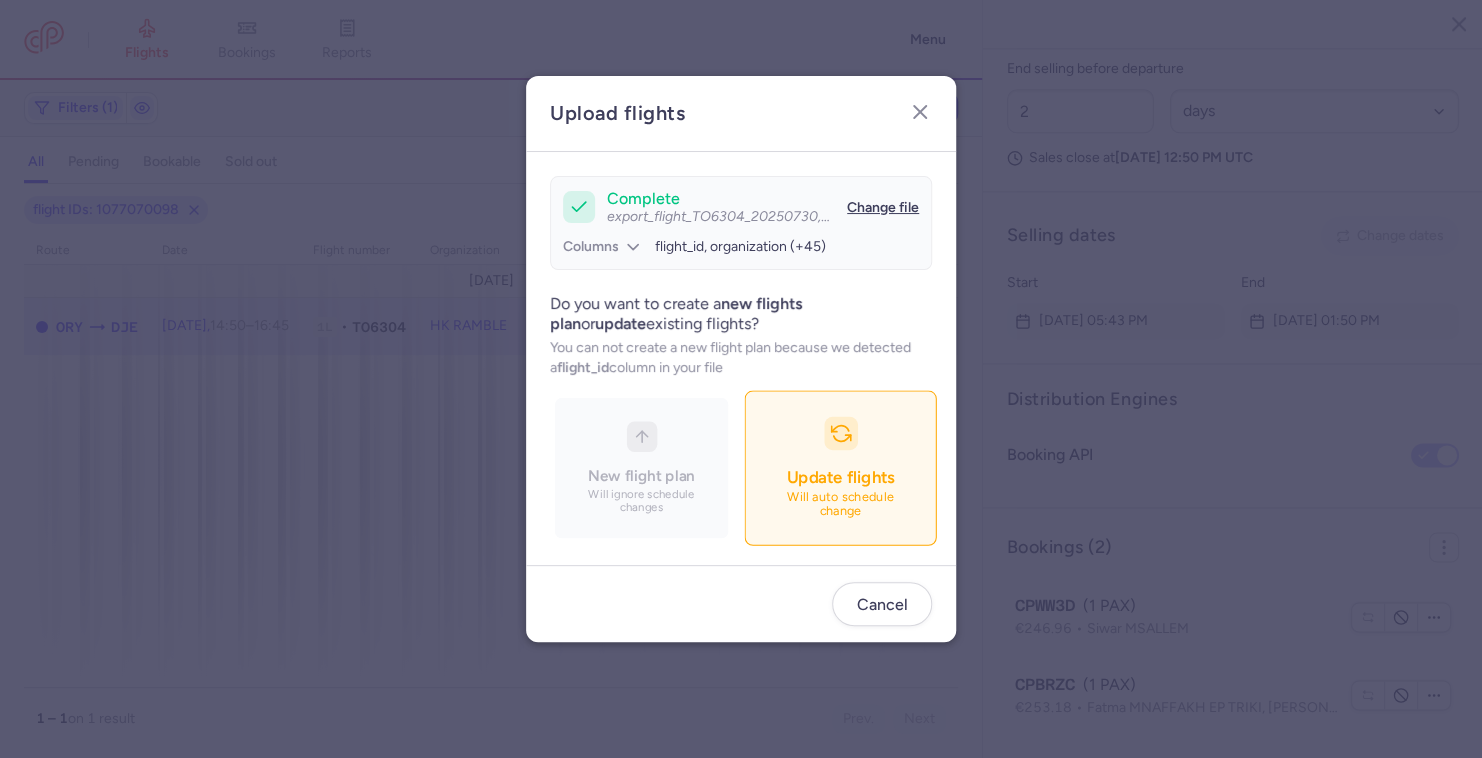 click 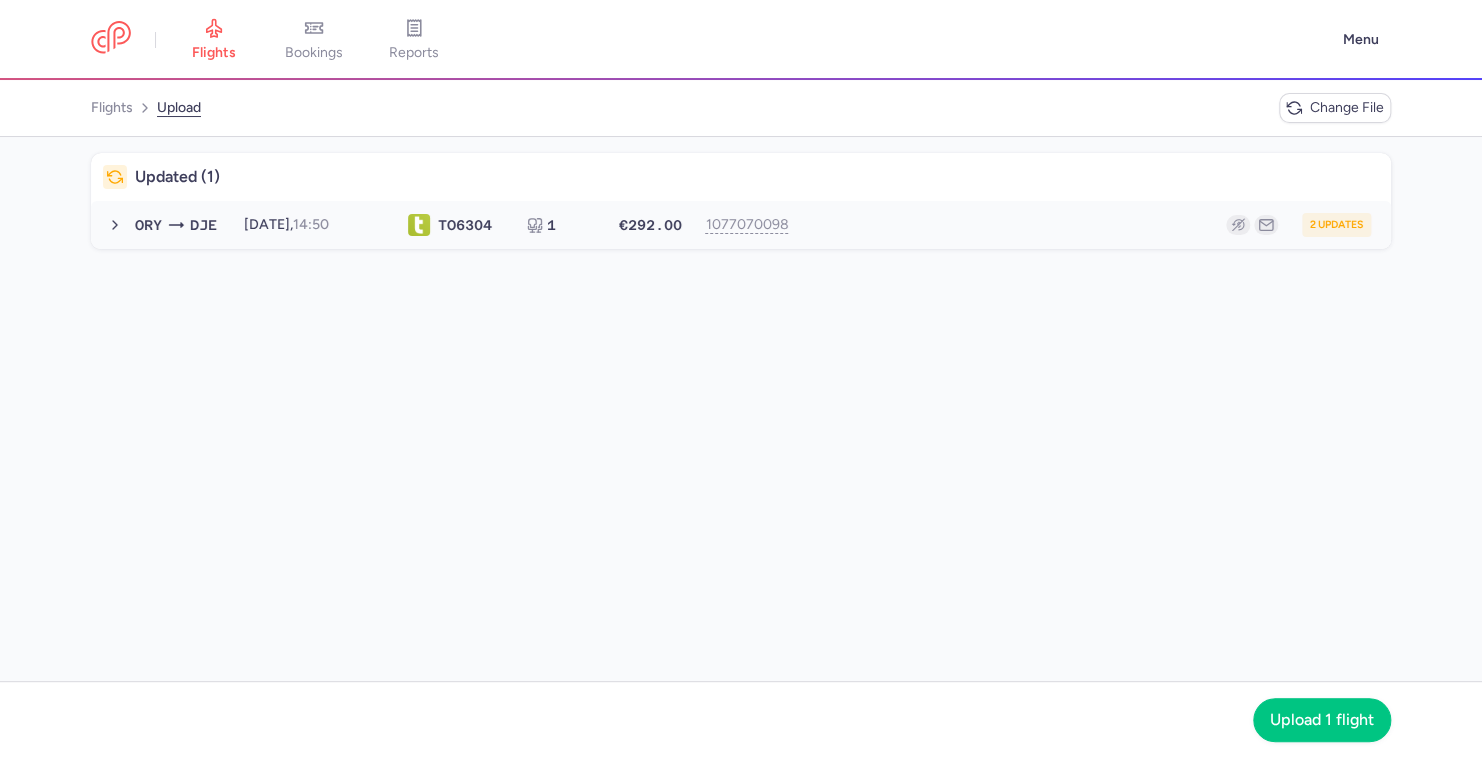 click on "ORY  DJE 2025-07-30,  14:50 TO  6304 1 €292.00 1077070098 2 updates 2025-07-30, 14:50 TO6304 1 seats €292.00" at bounding box center (741, 225) 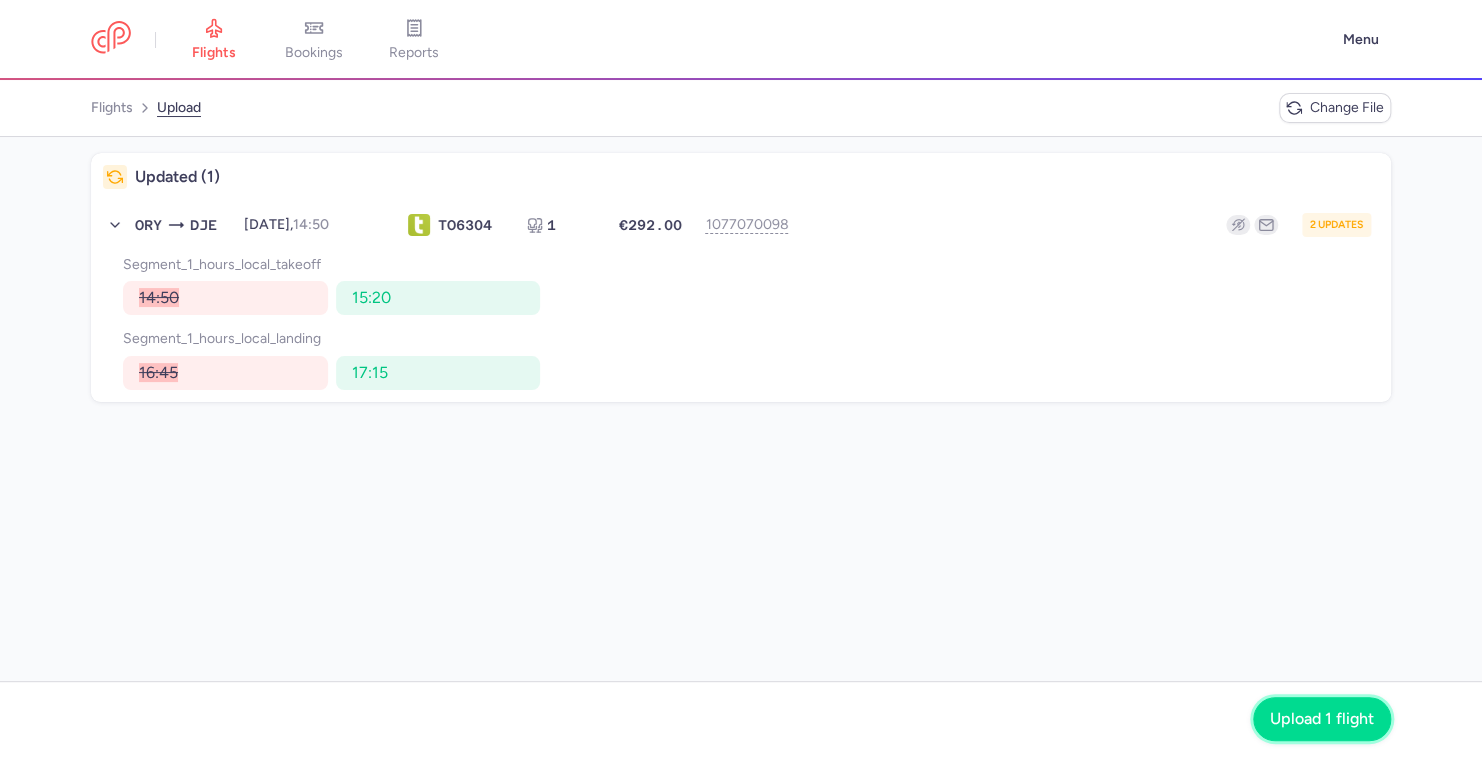 click on "Upload 1 flight" 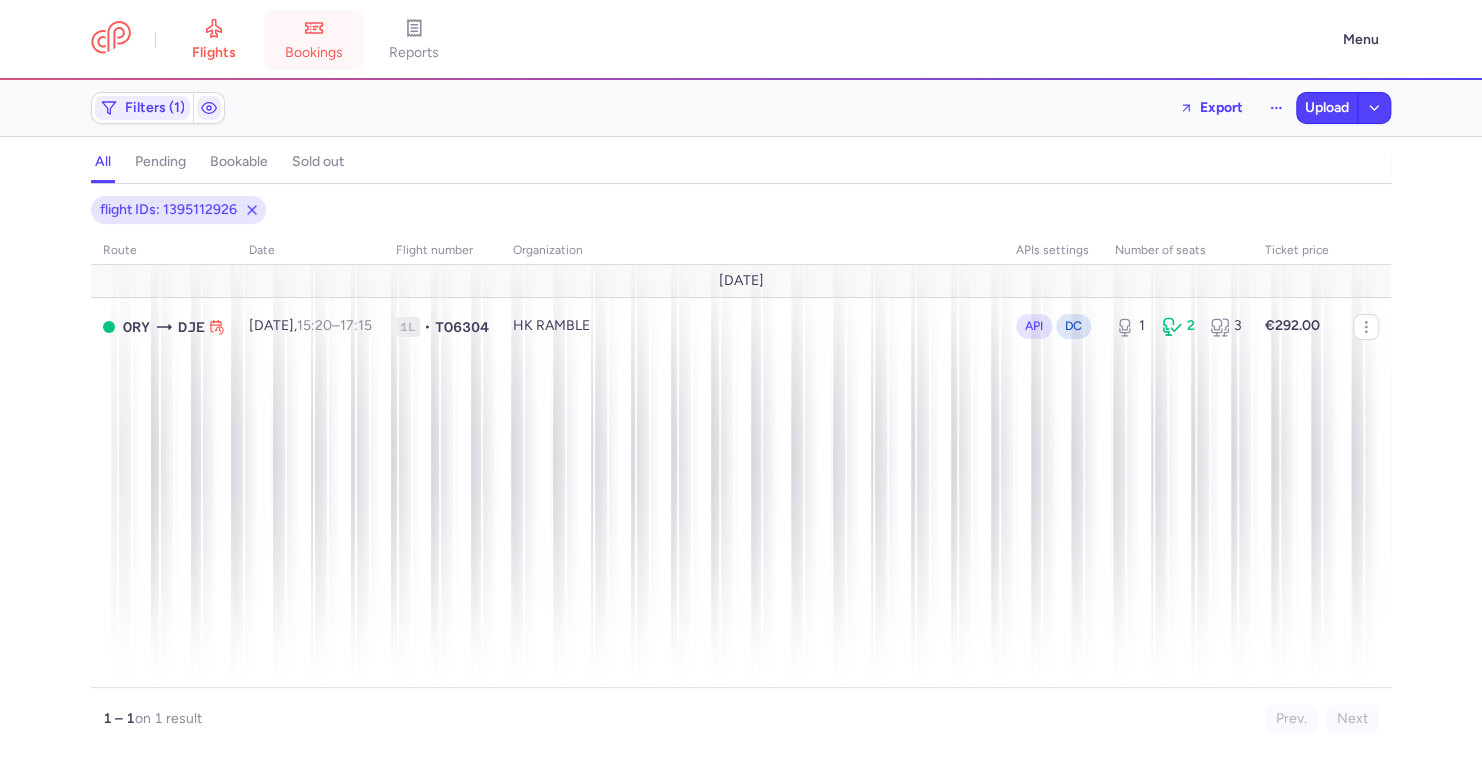 click on "bookings" at bounding box center (314, 53) 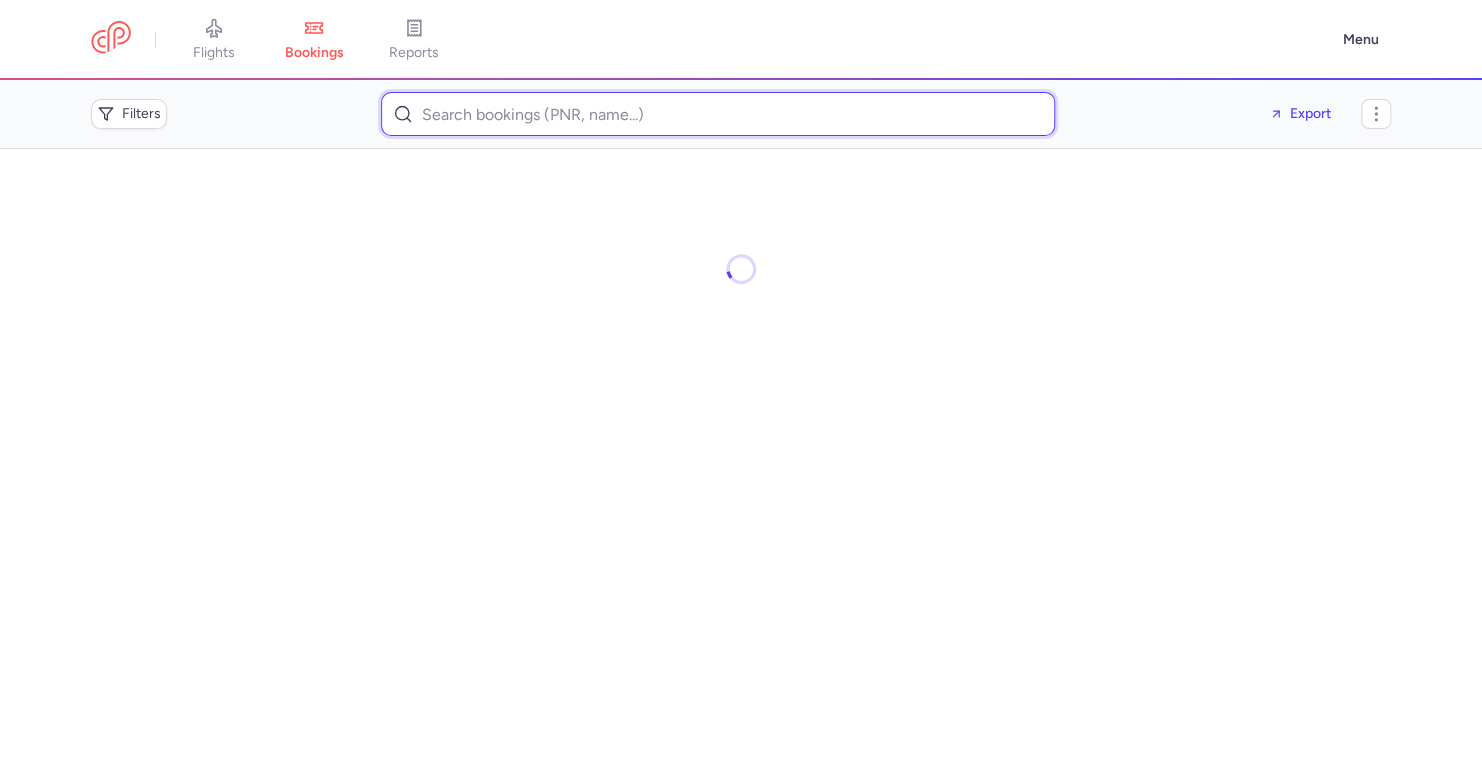 click at bounding box center (718, 114) 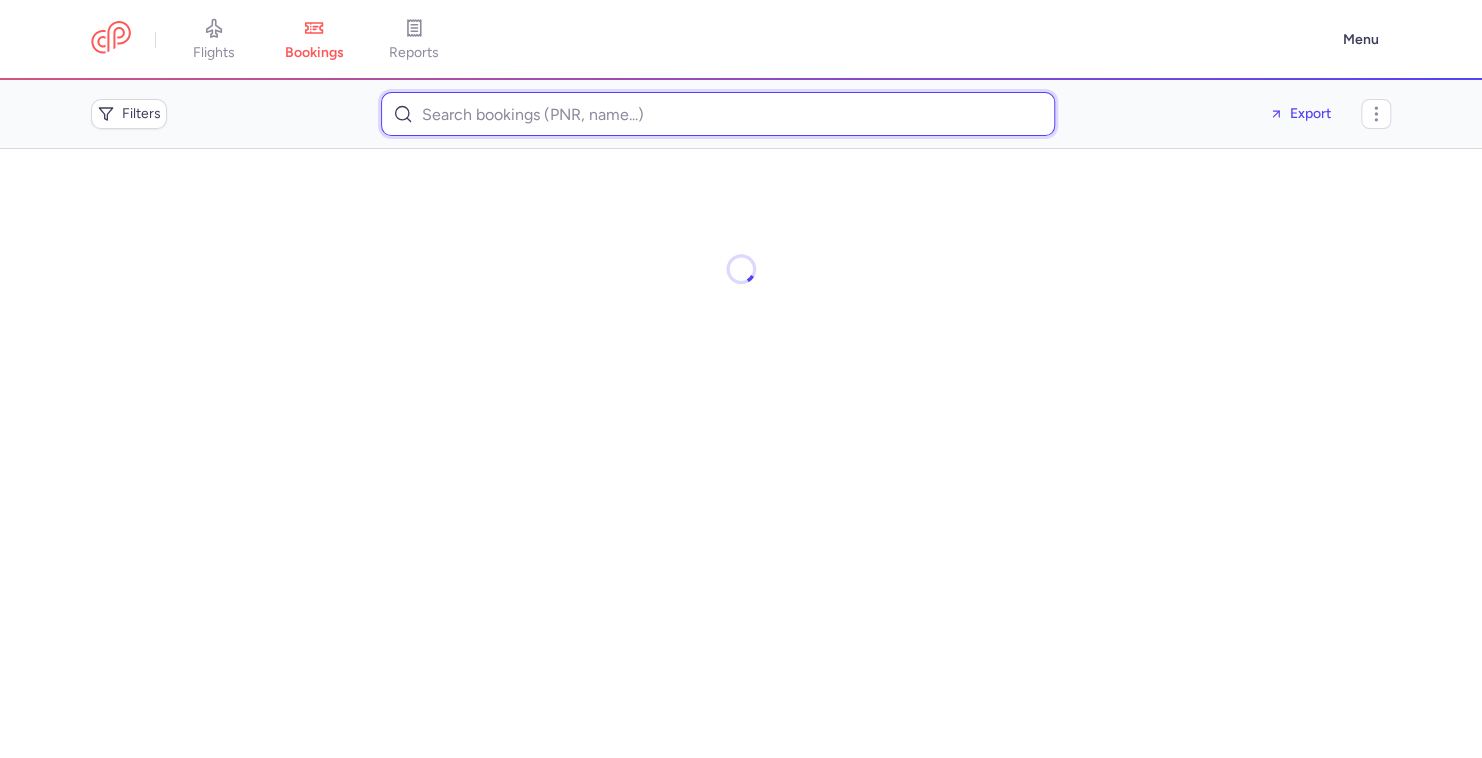 paste on "SABRINAJULIA  APAZA" 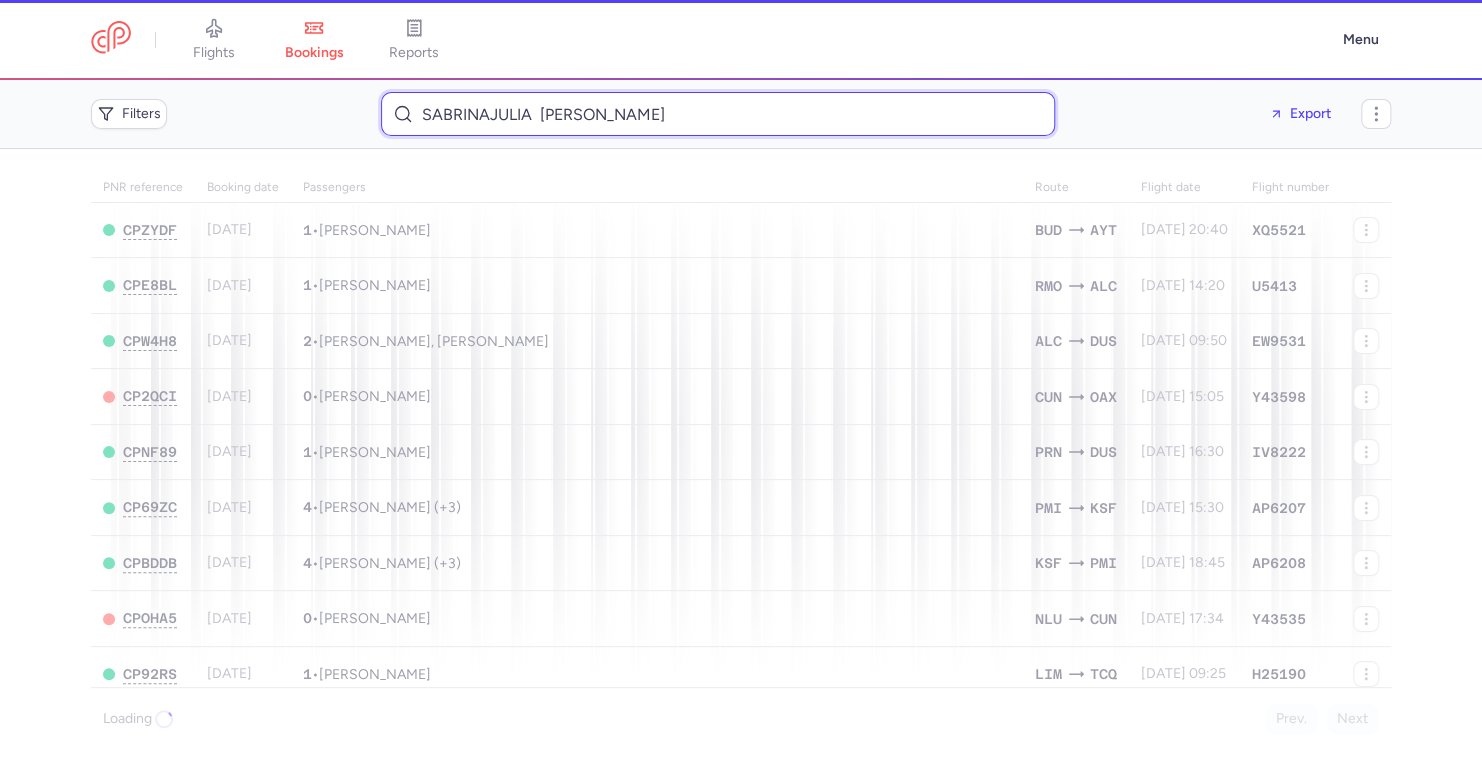 type on "SABRINAJULIA  APAZA" 